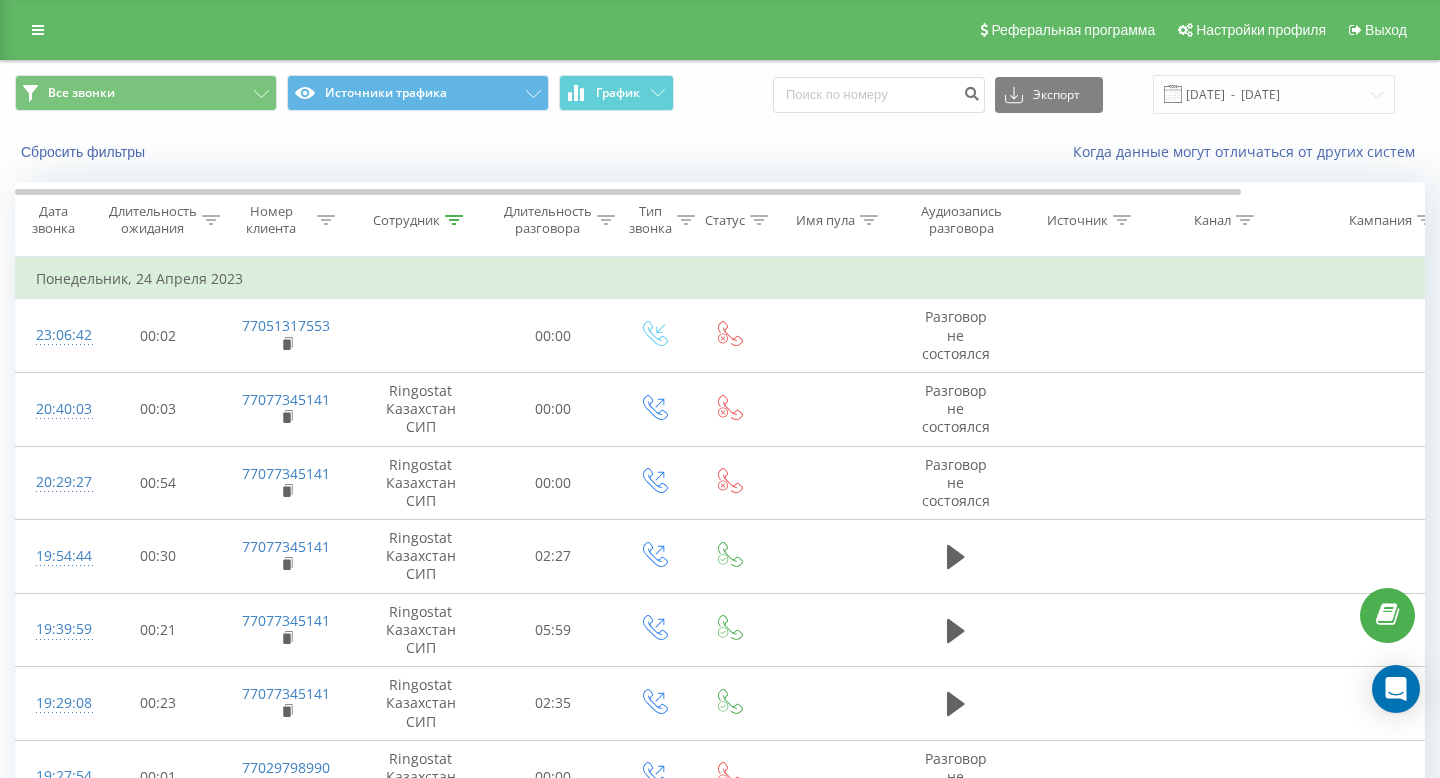 scroll, scrollTop: 0, scrollLeft: 0, axis: both 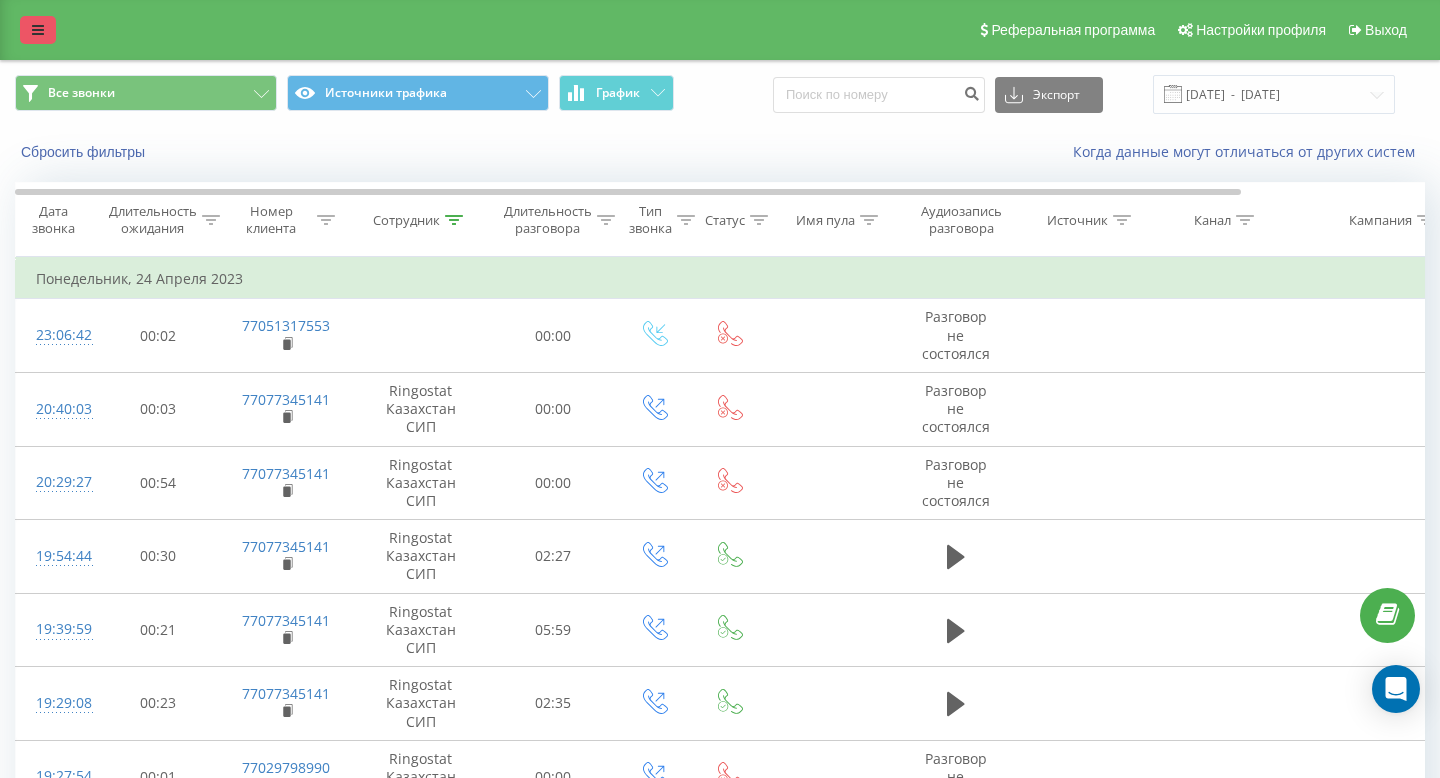 click at bounding box center (38, 30) 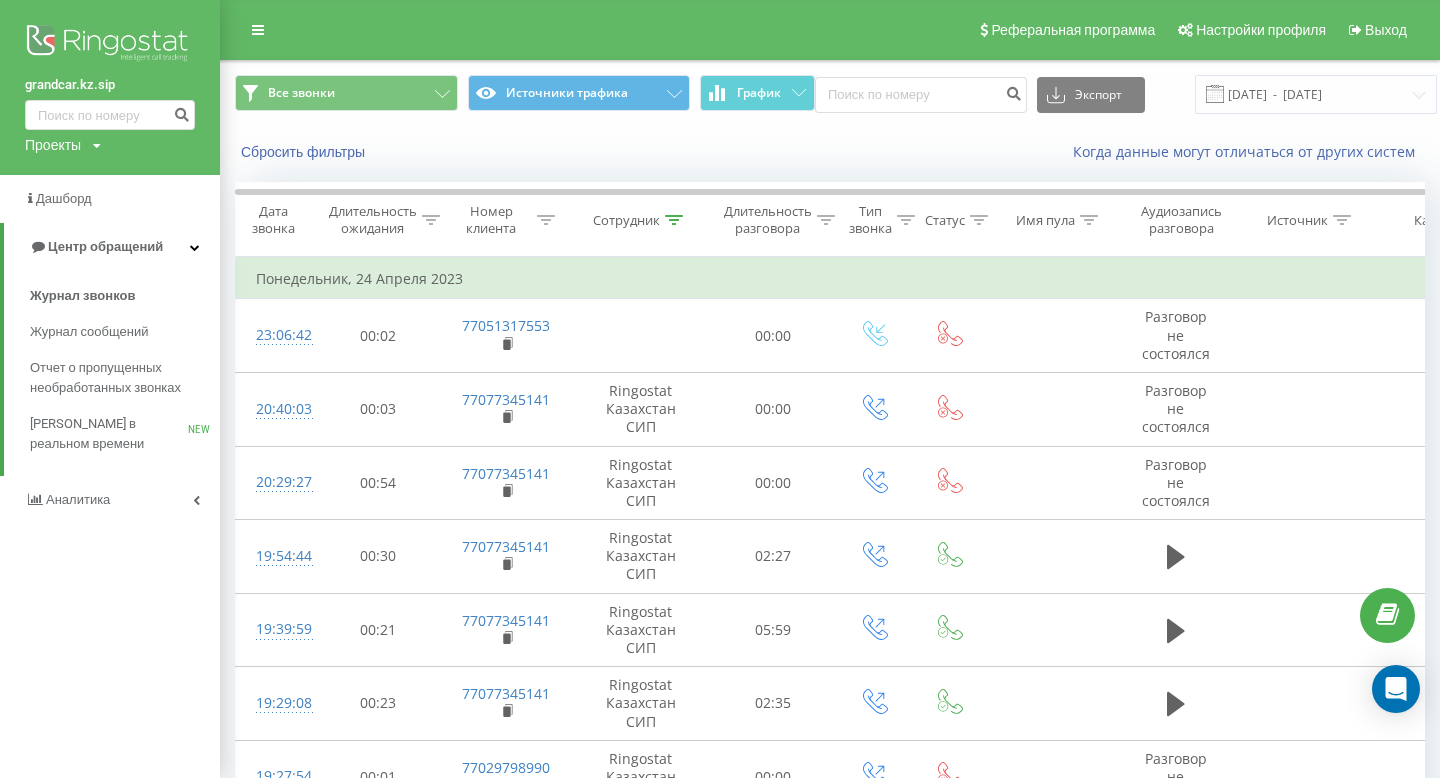 click at bounding box center (97, 146) 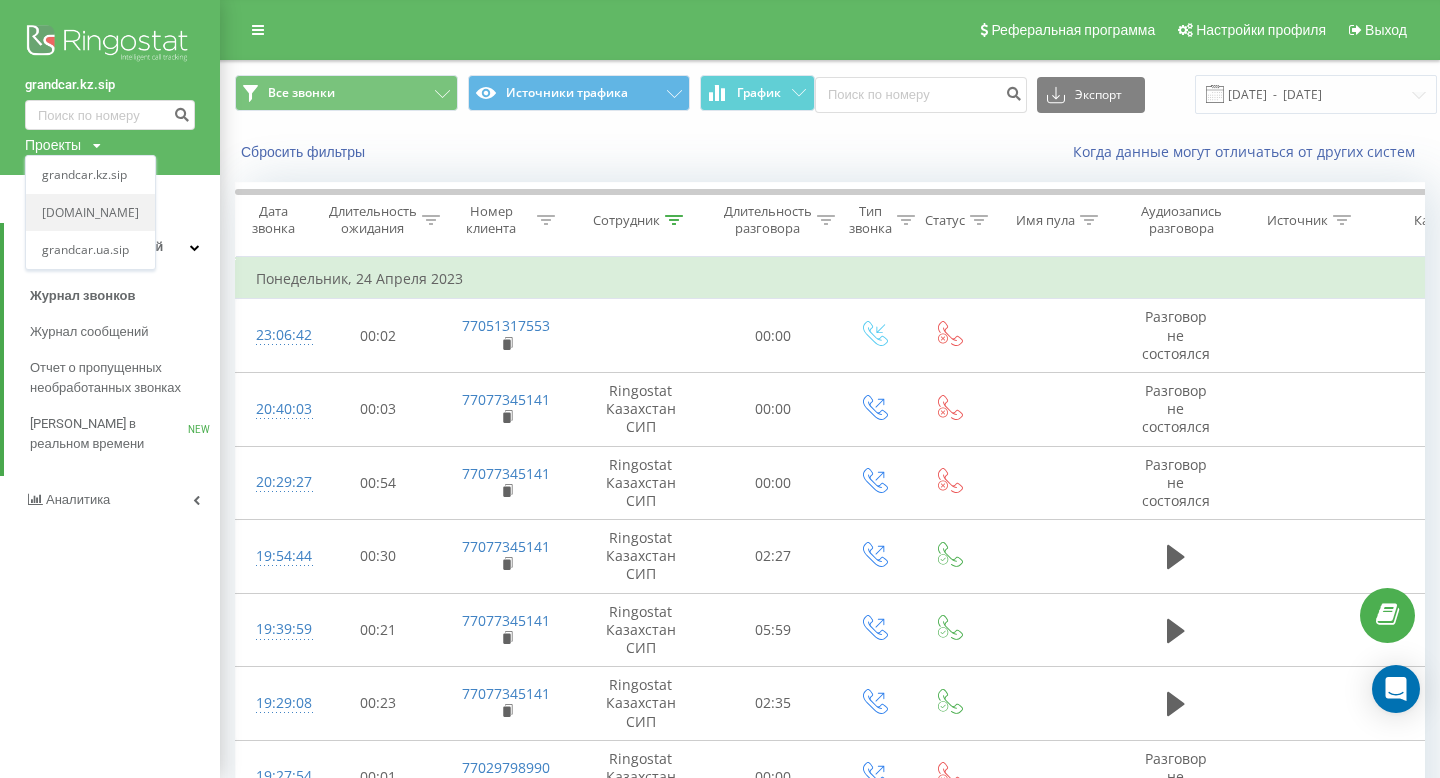 click on "[DOMAIN_NAME]" at bounding box center [90, 213] 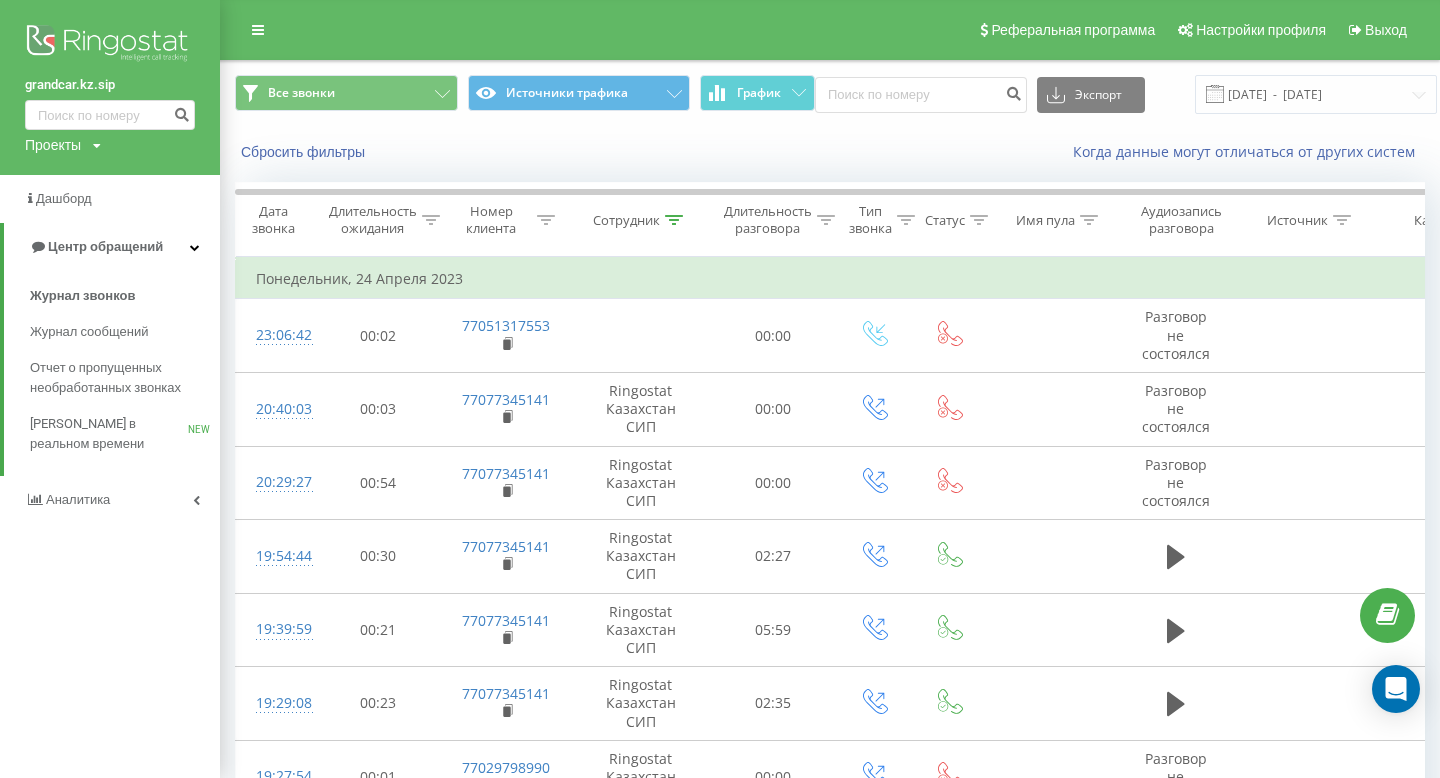 click on "Проекты" at bounding box center [53, 145] 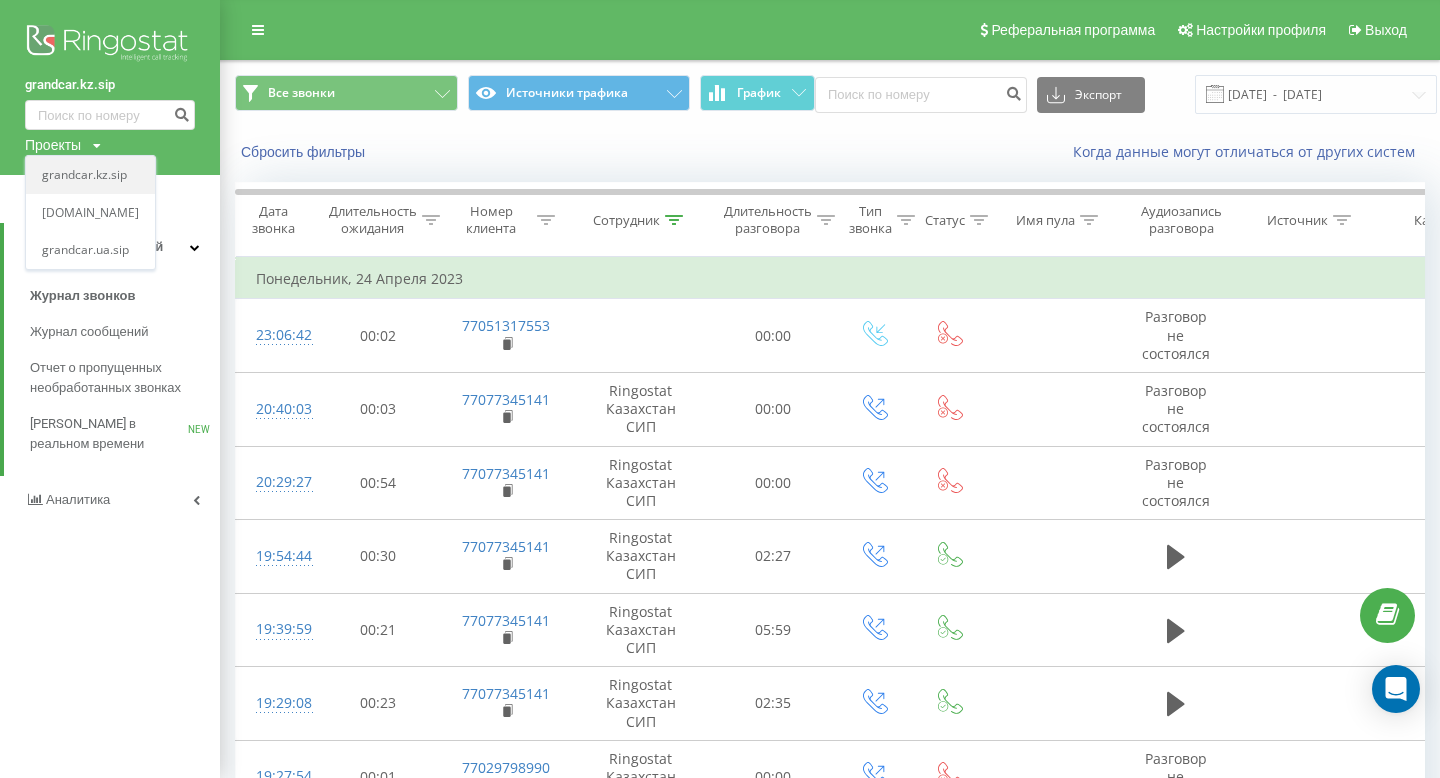 click on "grandcar.kz.sip" at bounding box center (90, 175) 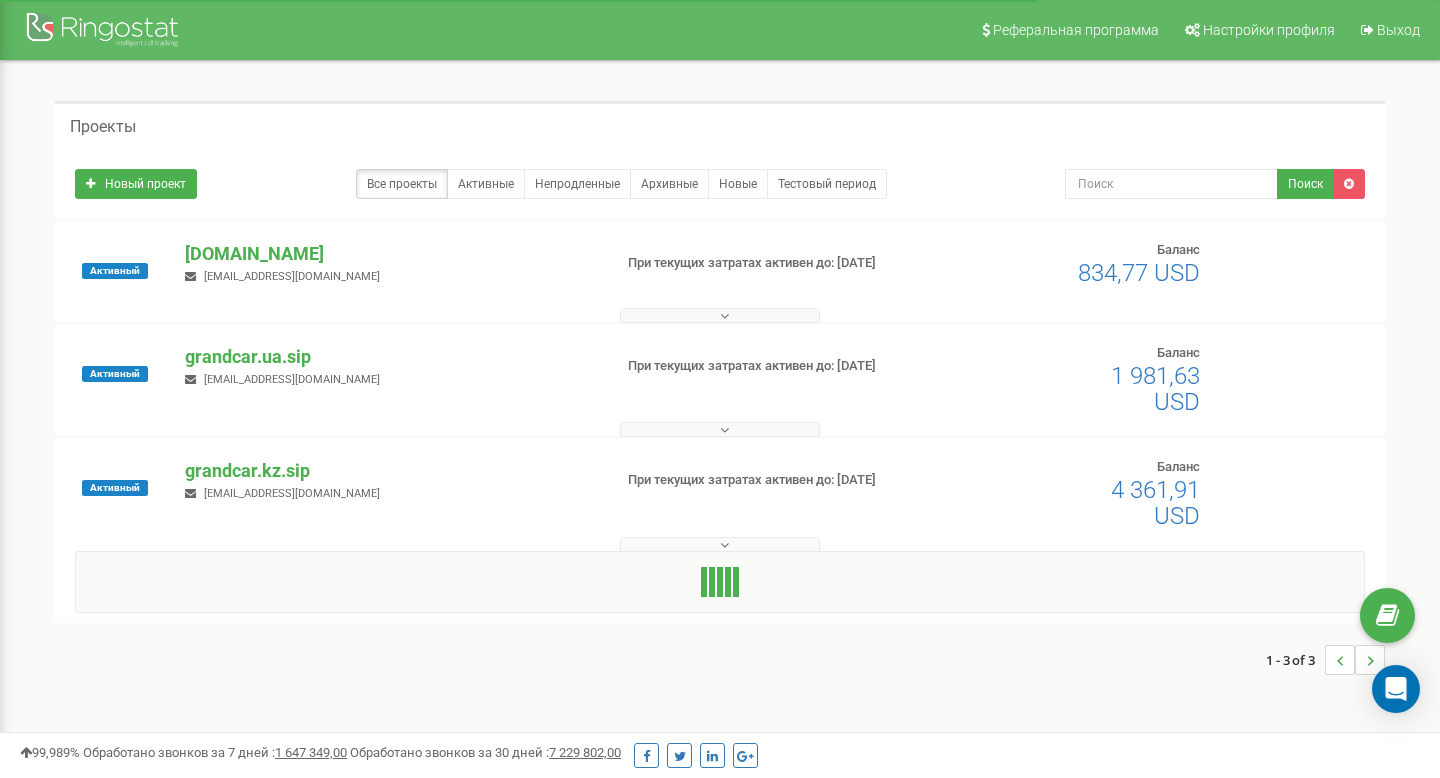 scroll, scrollTop: 0, scrollLeft: 0, axis: both 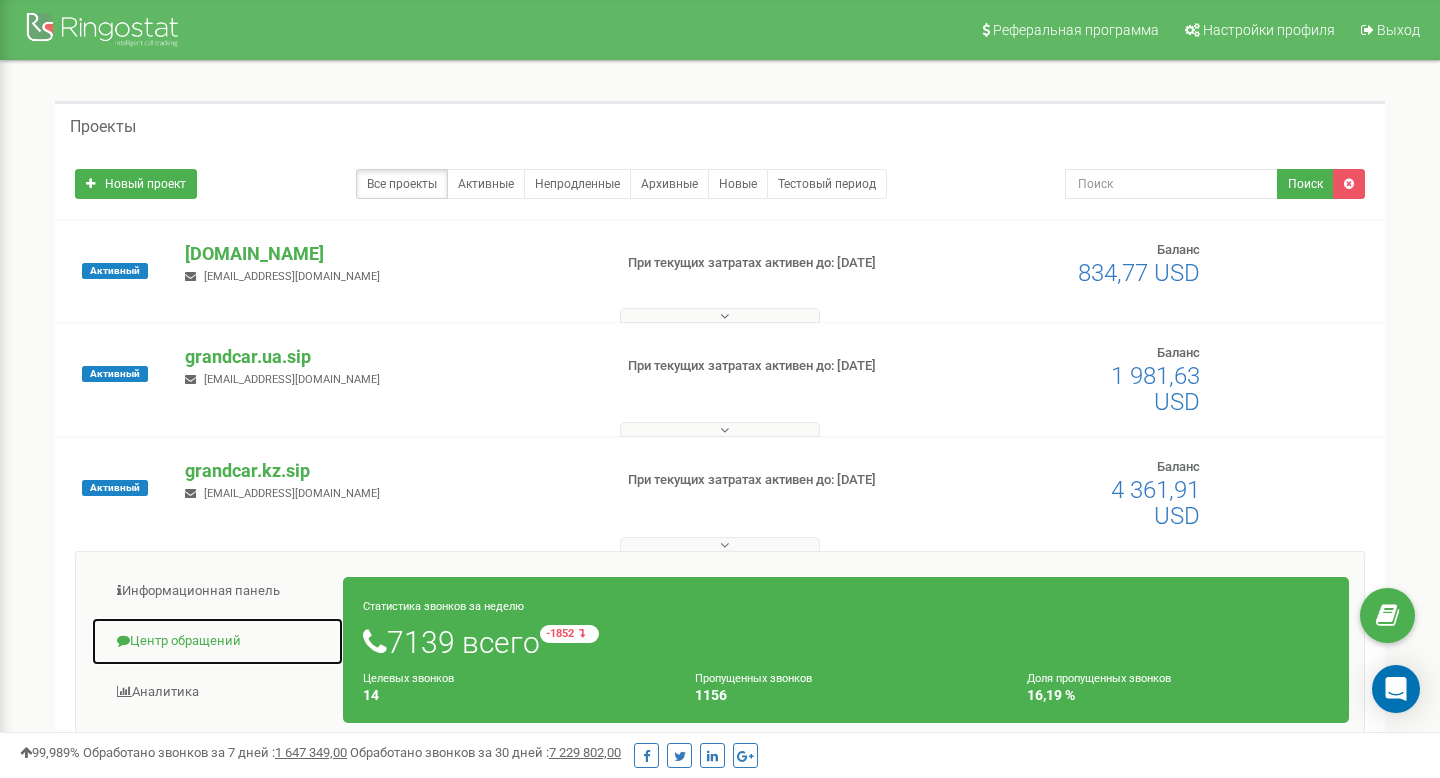 click on "Центр обращений" at bounding box center (217, 641) 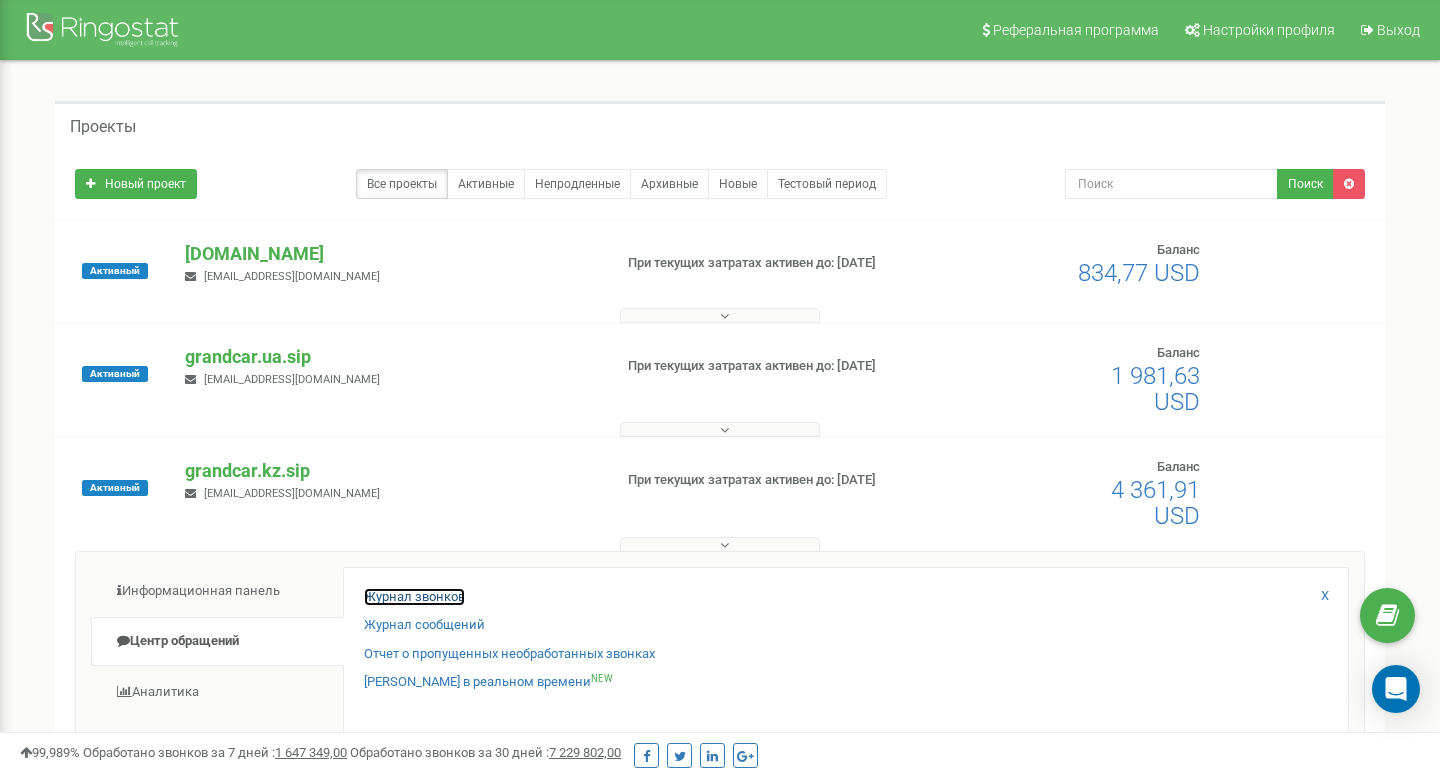 click on "Журнал звонков" at bounding box center (414, 597) 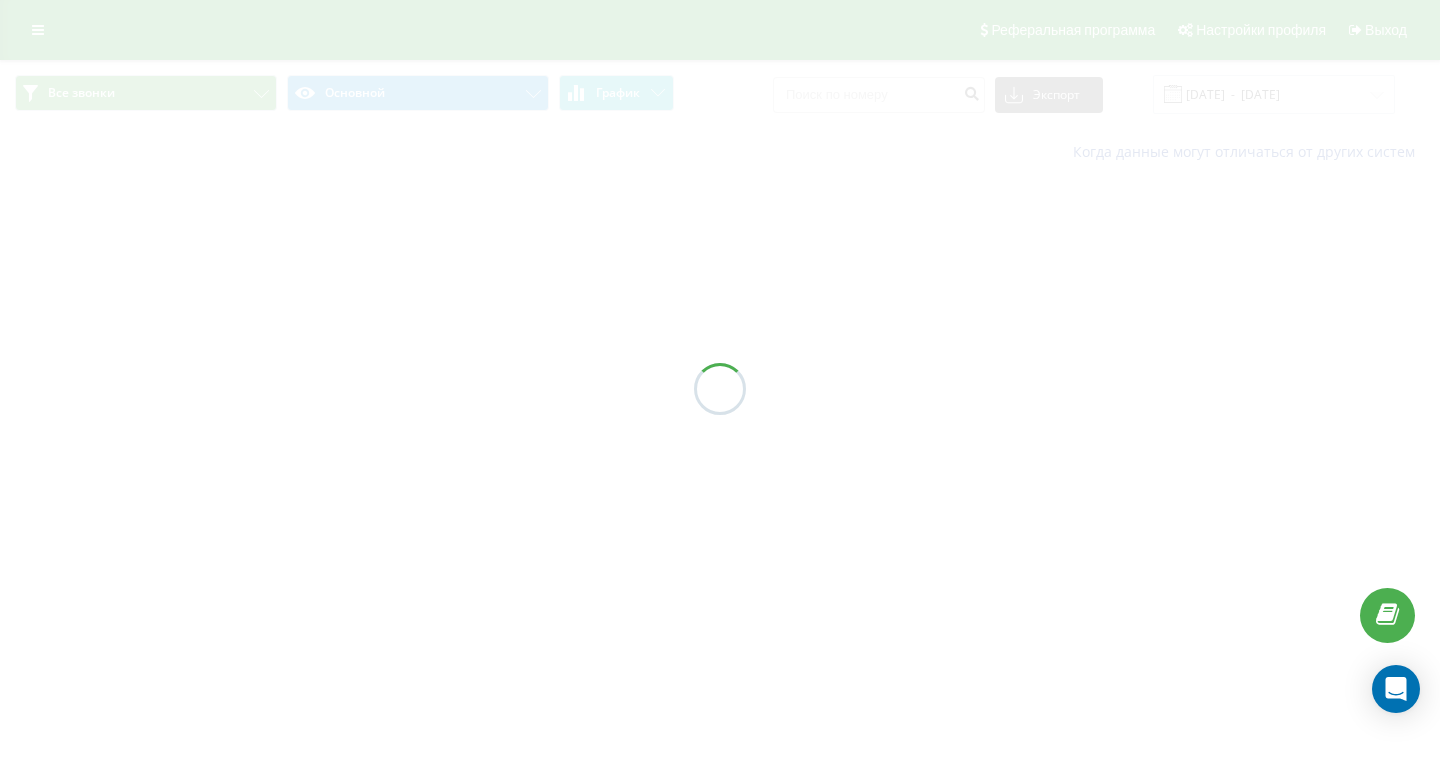 scroll, scrollTop: 0, scrollLeft: 0, axis: both 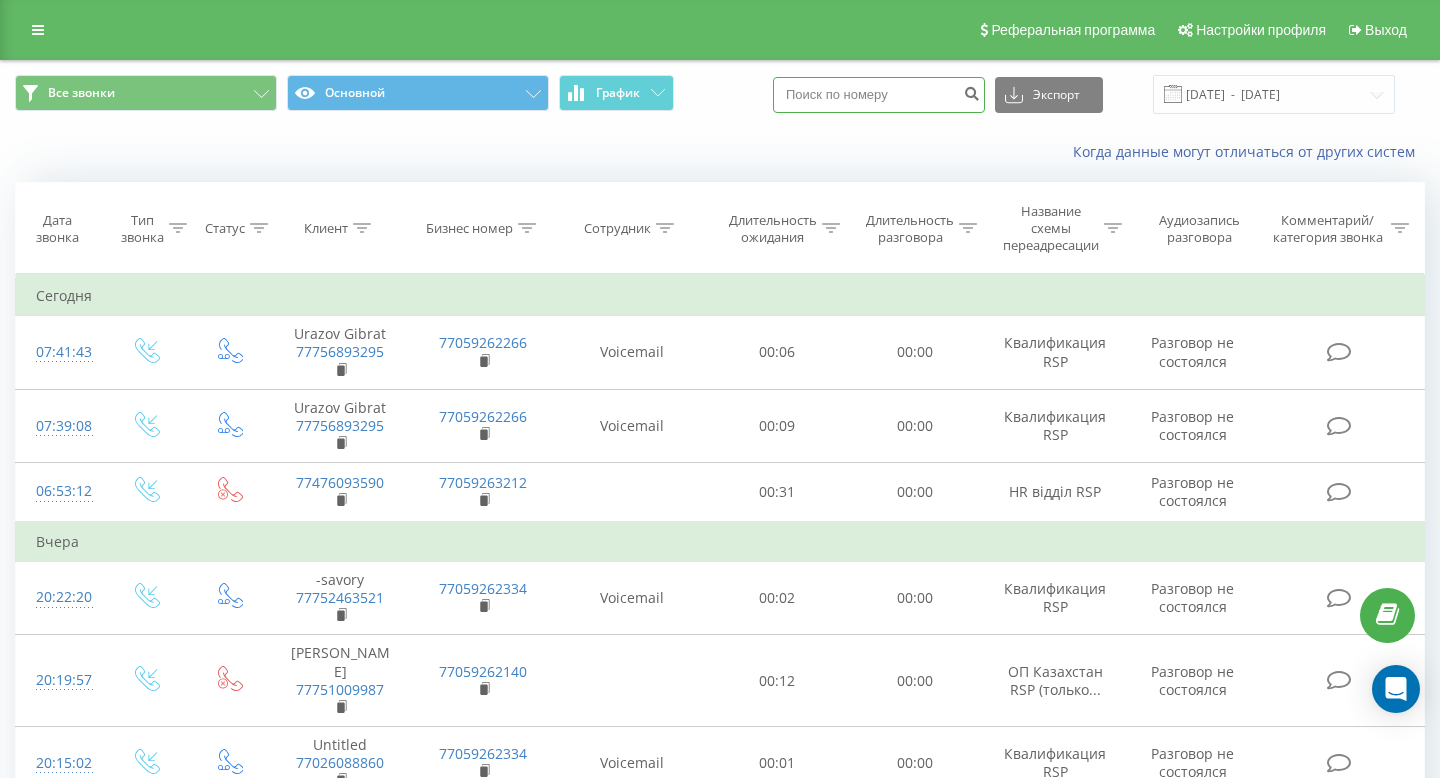 click at bounding box center (879, 95) 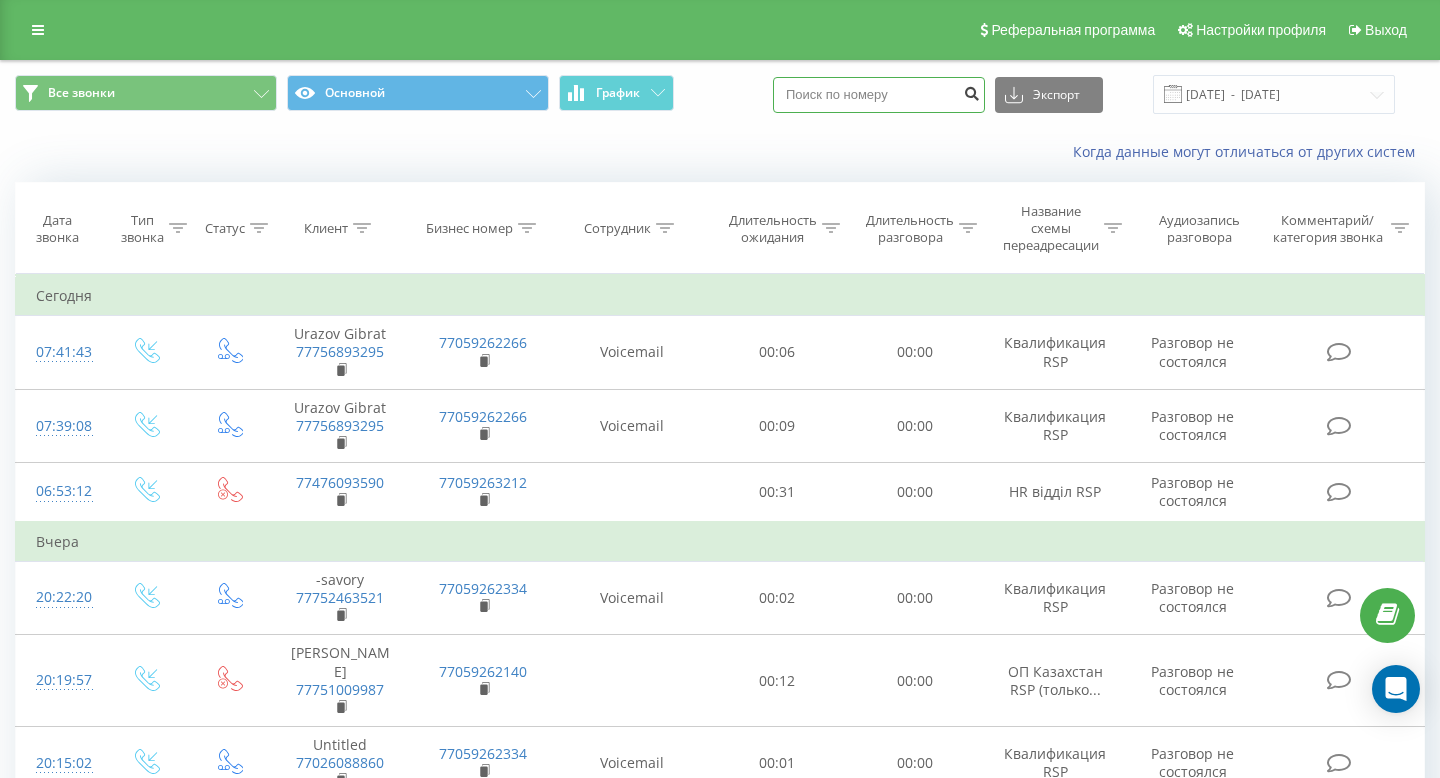 paste on "7 775 119 2538" 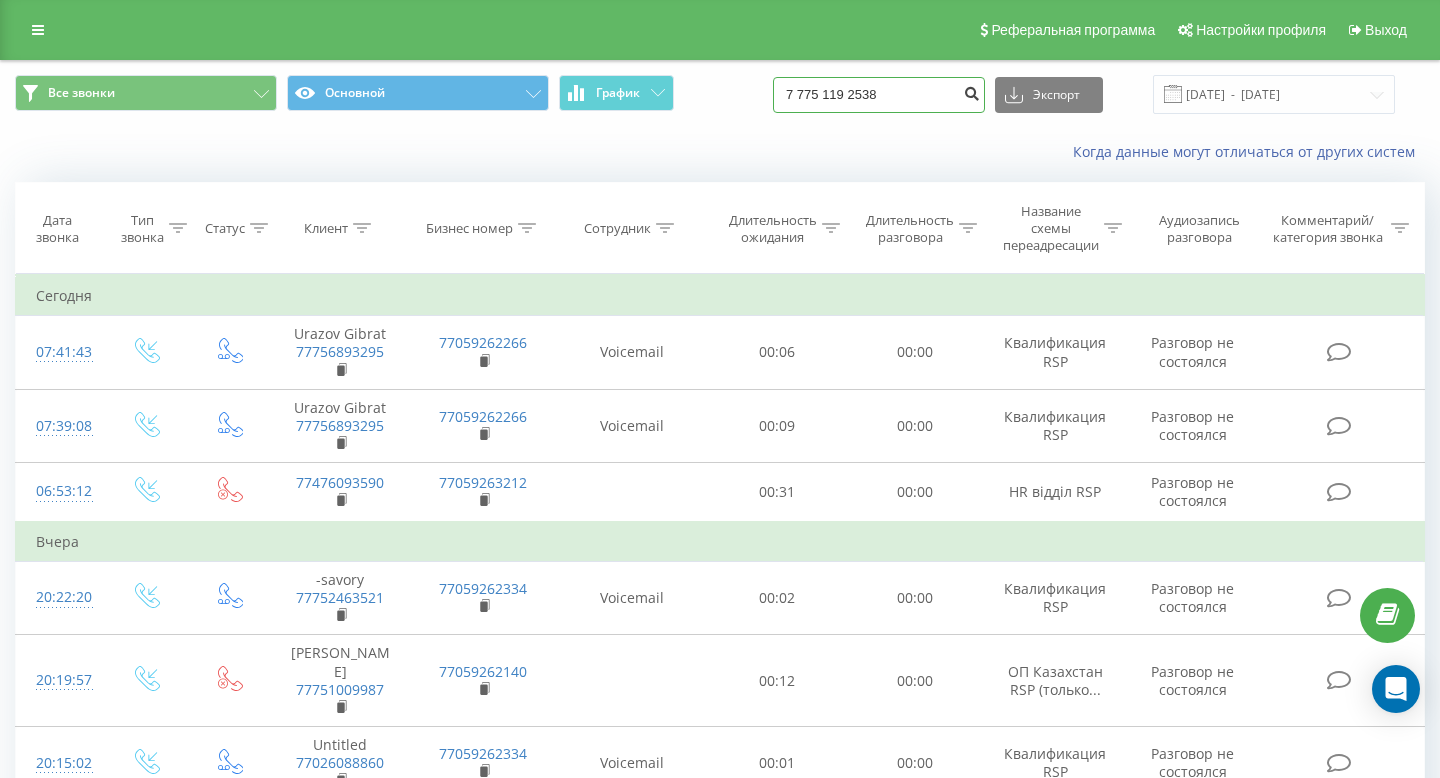 type on "7 775 119 2538" 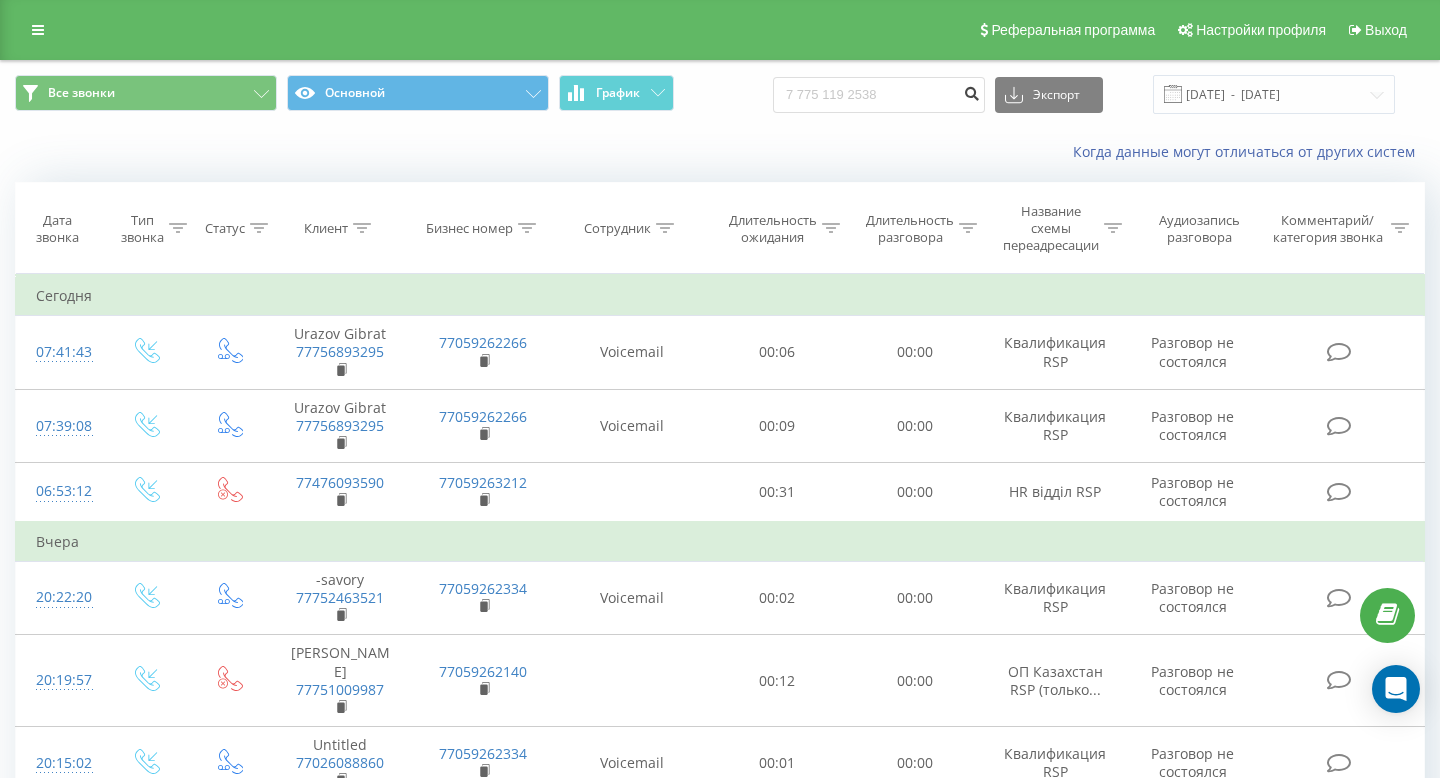 click at bounding box center (971, 91) 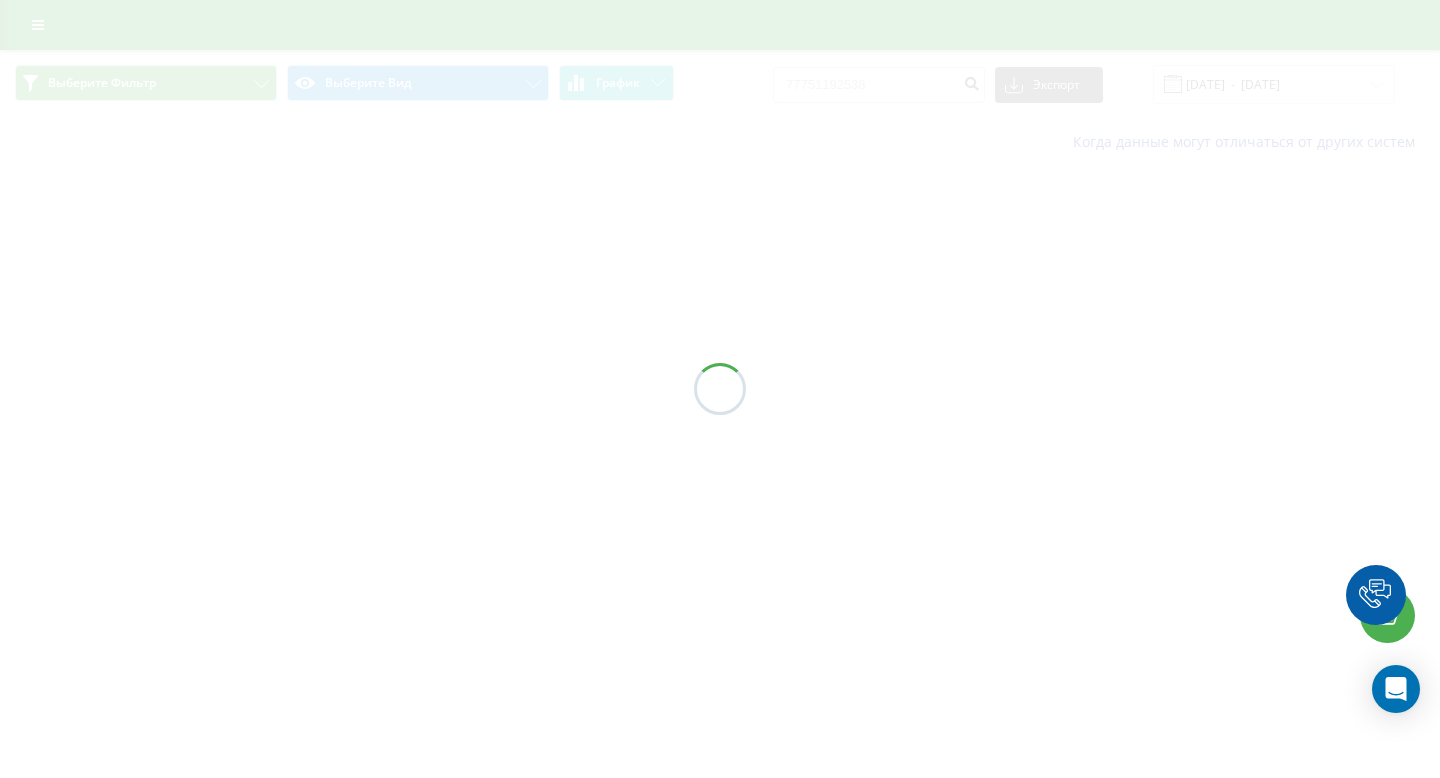 scroll, scrollTop: 0, scrollLeft: 0, axis: both 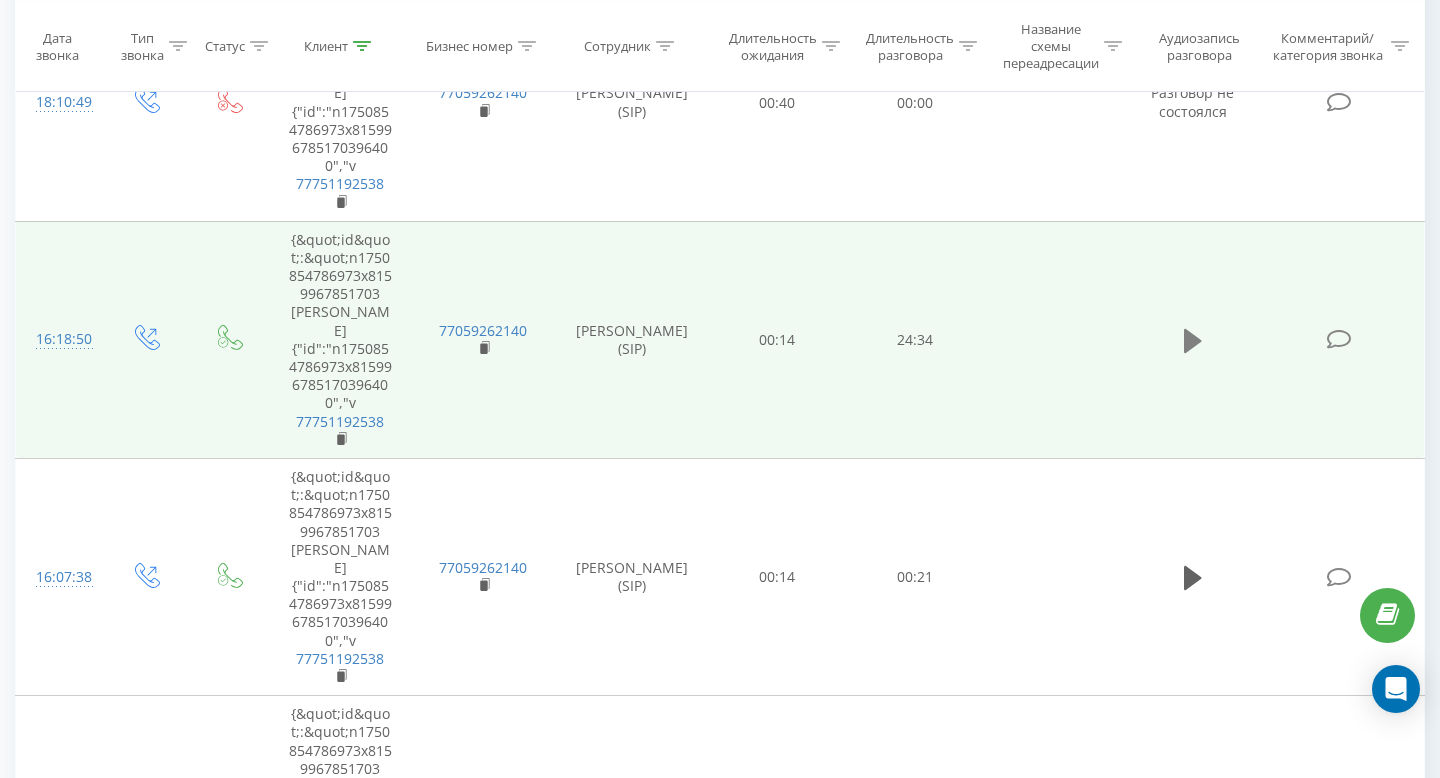 click at bounding box center [1193, 341] 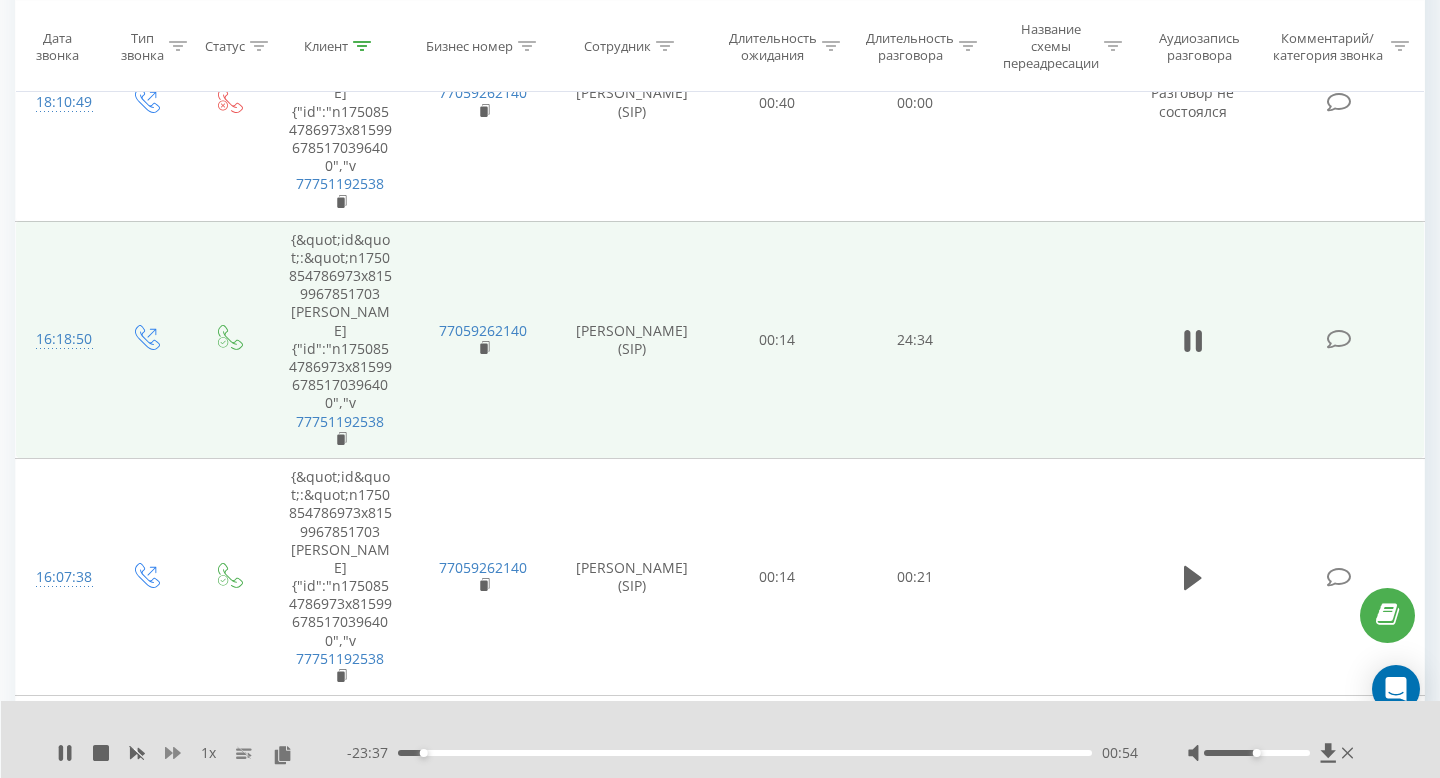 click 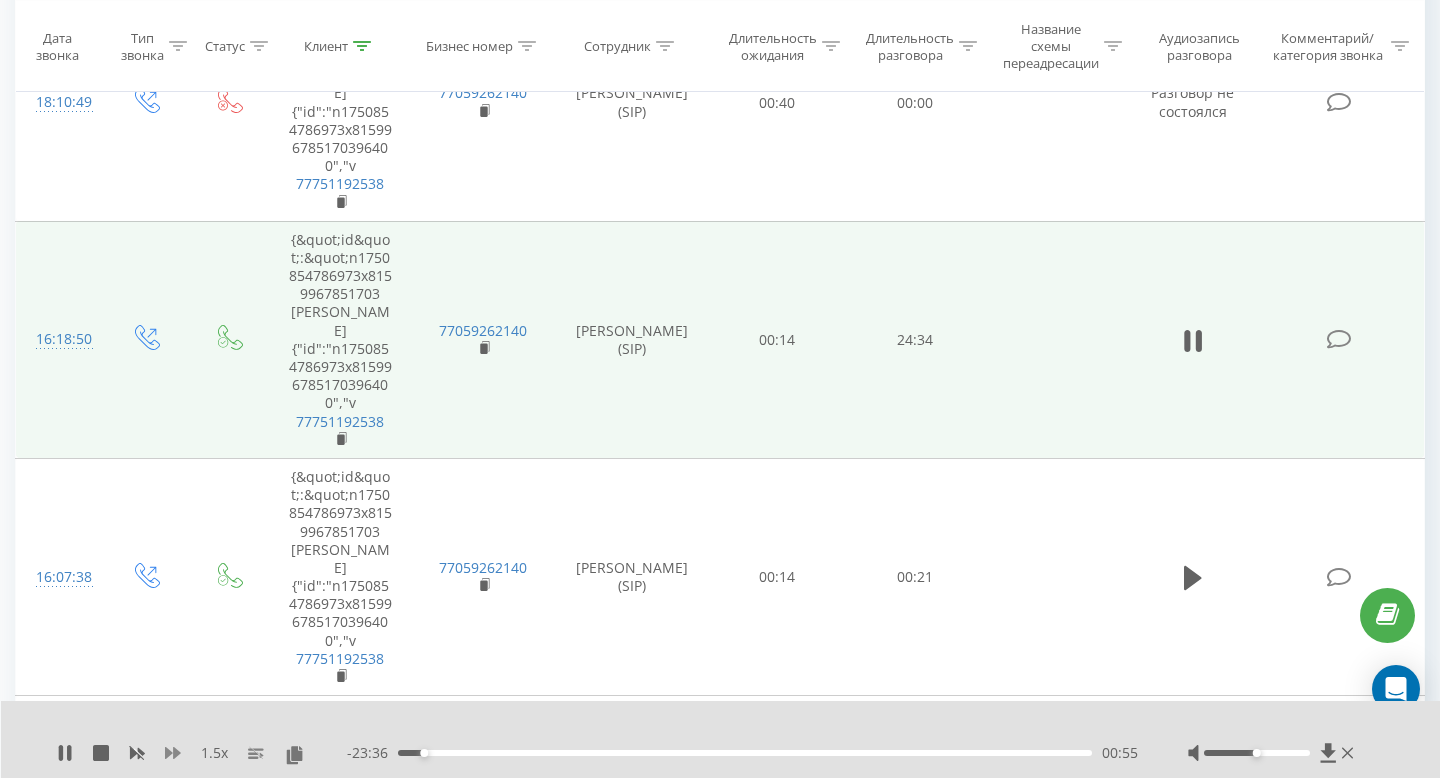 click 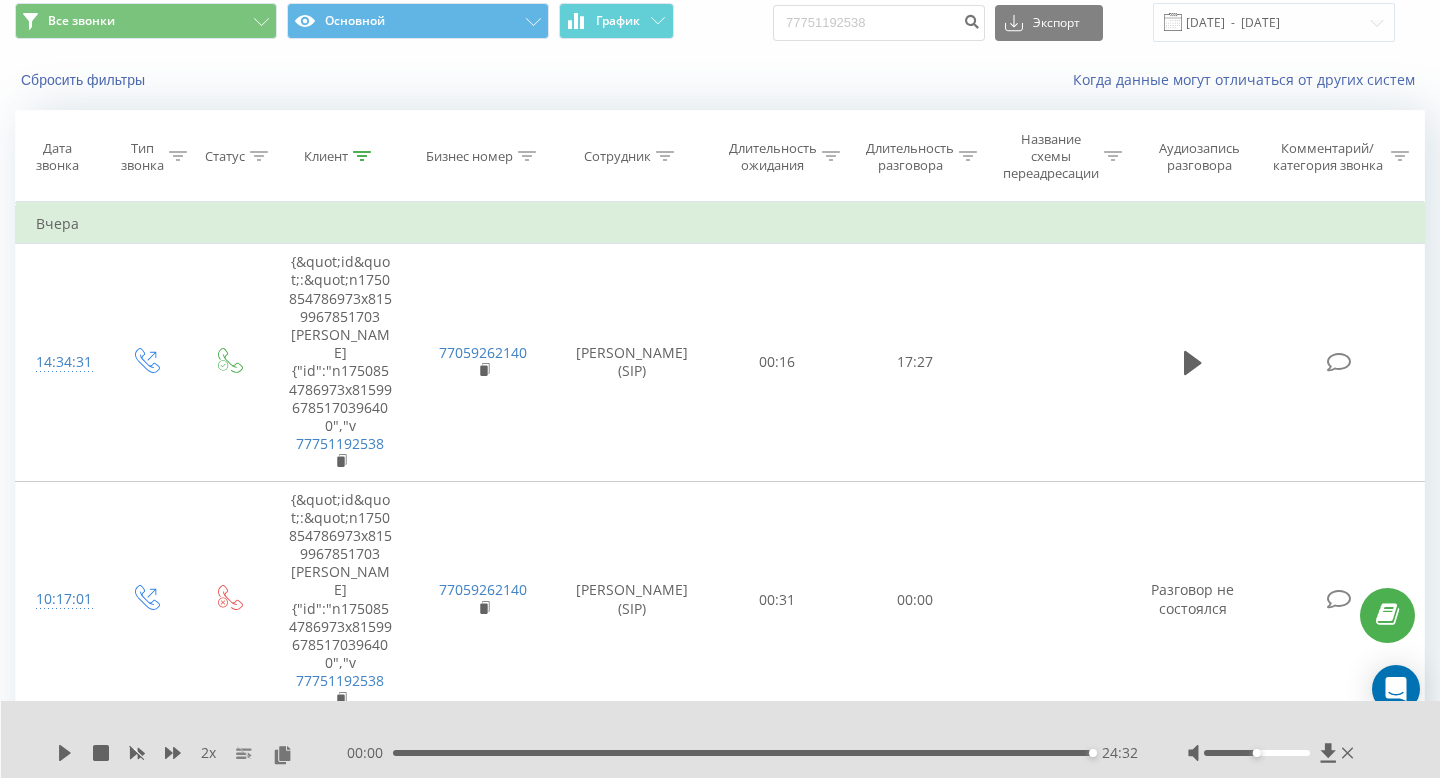 scroll, scrollTop: 53, scrollLeft: 0, axis: vertical 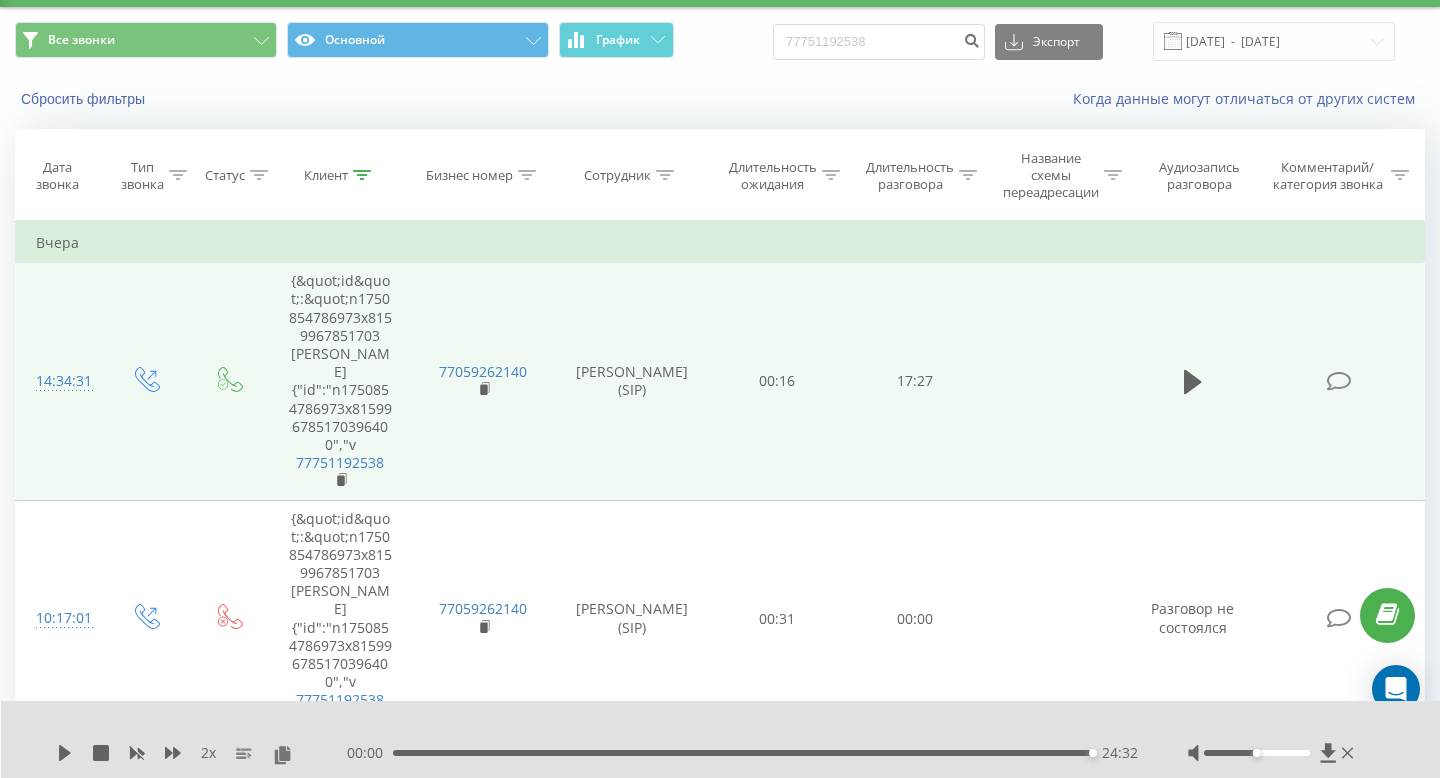 click at bounding box center (1193, 381) 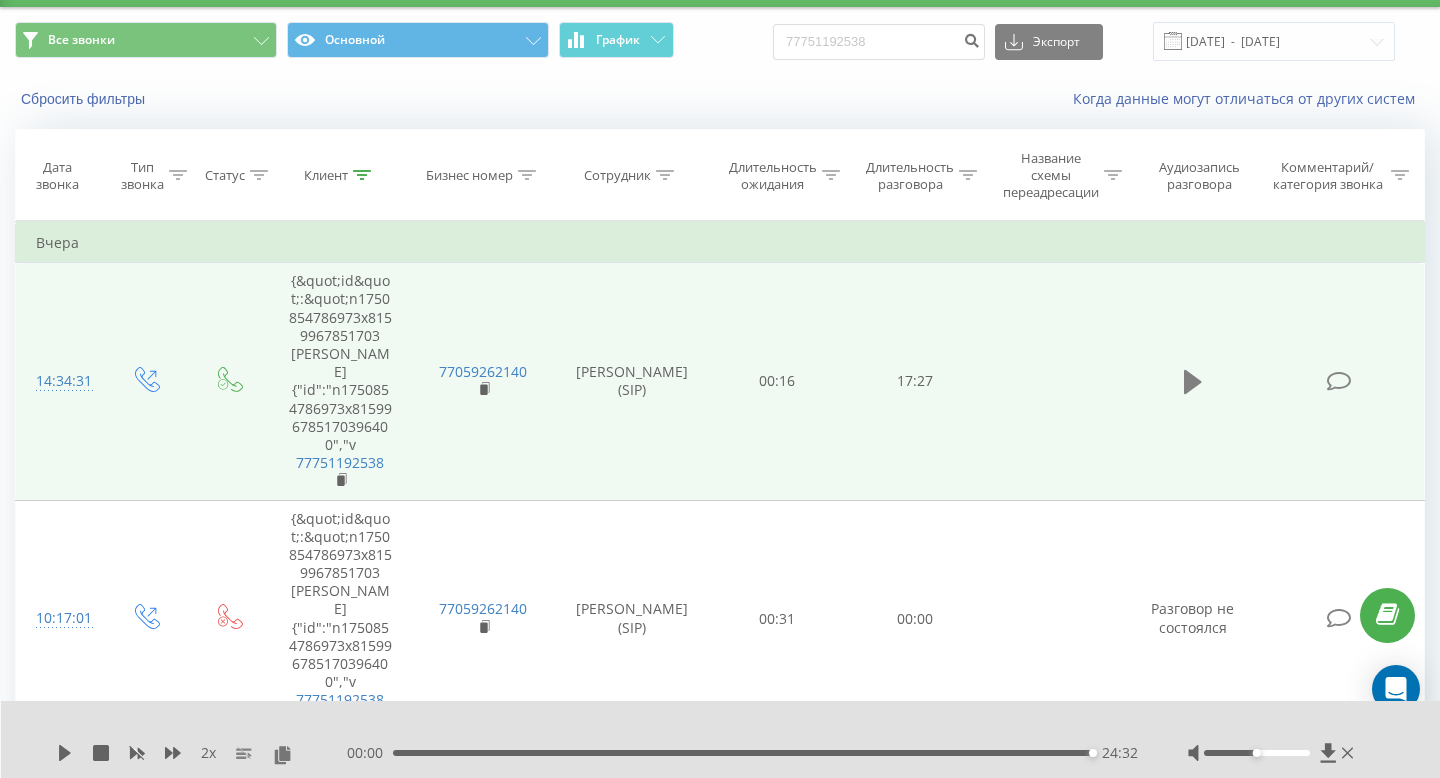 click 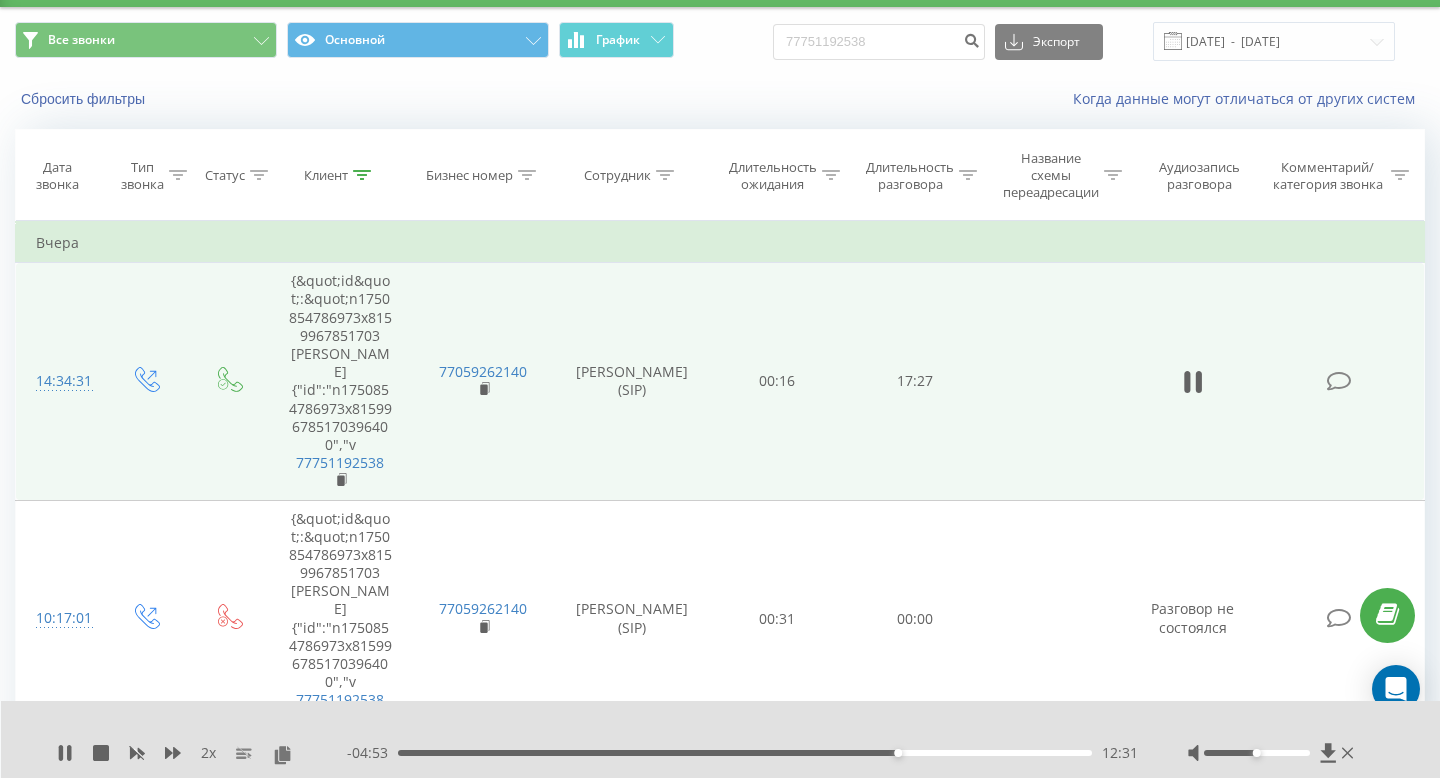 click on "2 x  - 04:53 12:31   12:31" at bounding box center (721, 739) 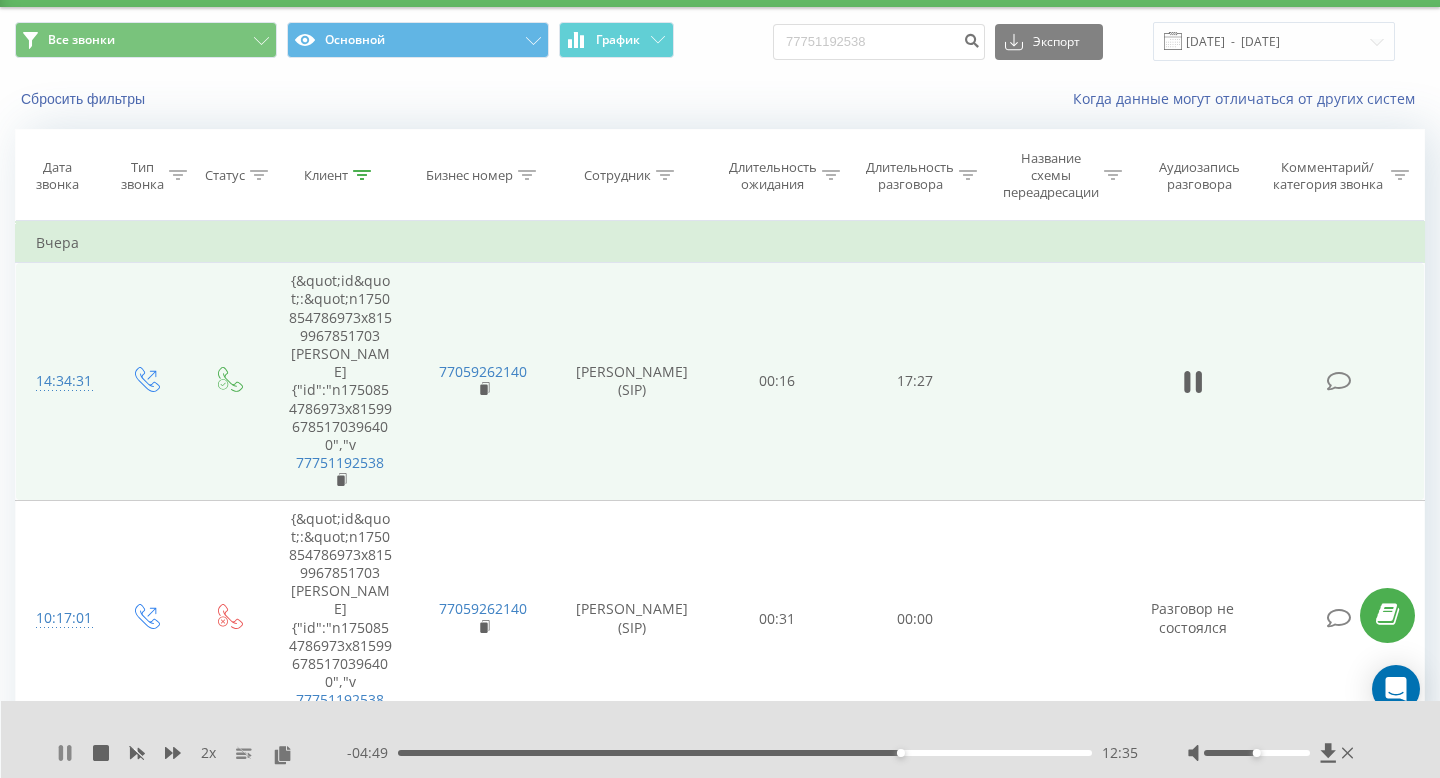 click 